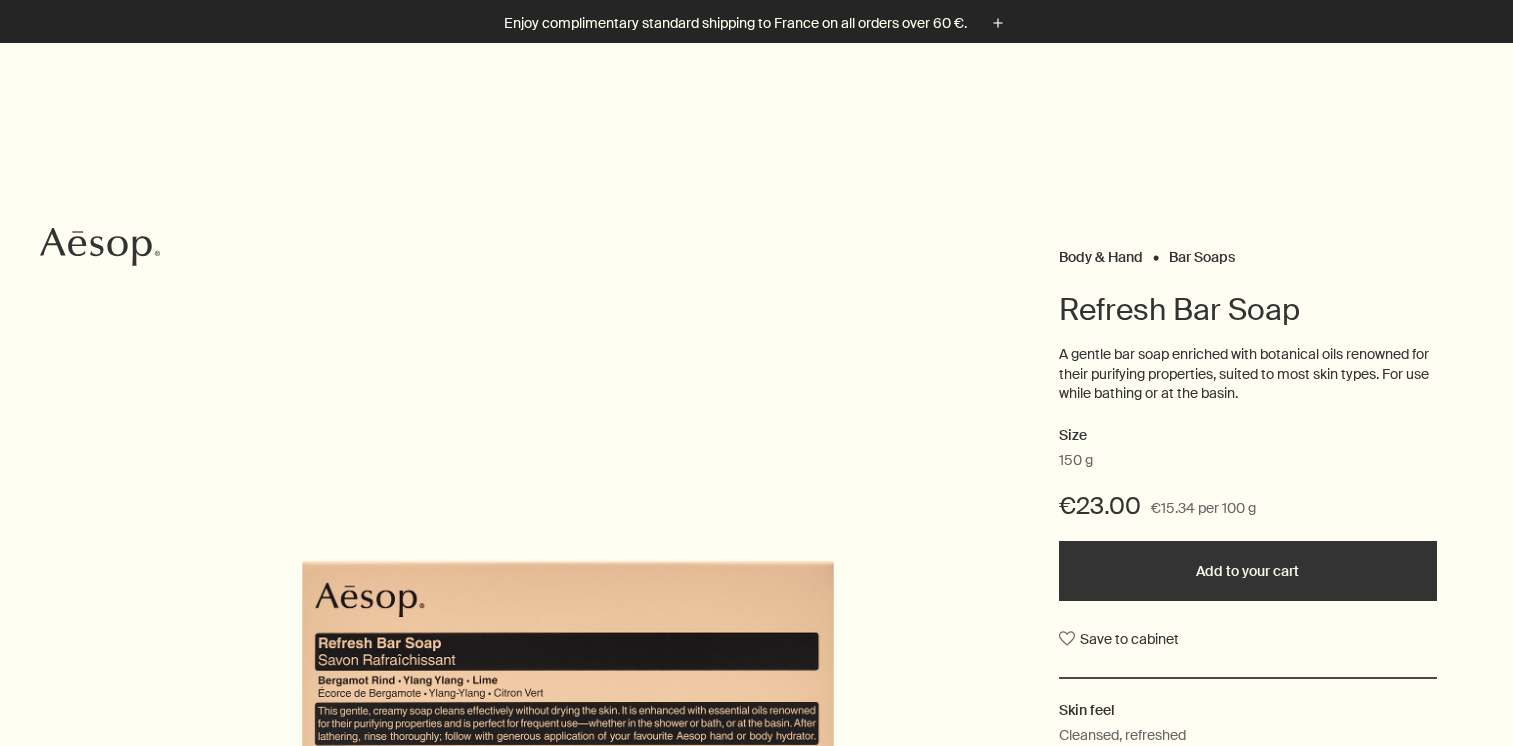 scroll, scrollTop: 366, scrollLeft: 0, axis: vertical 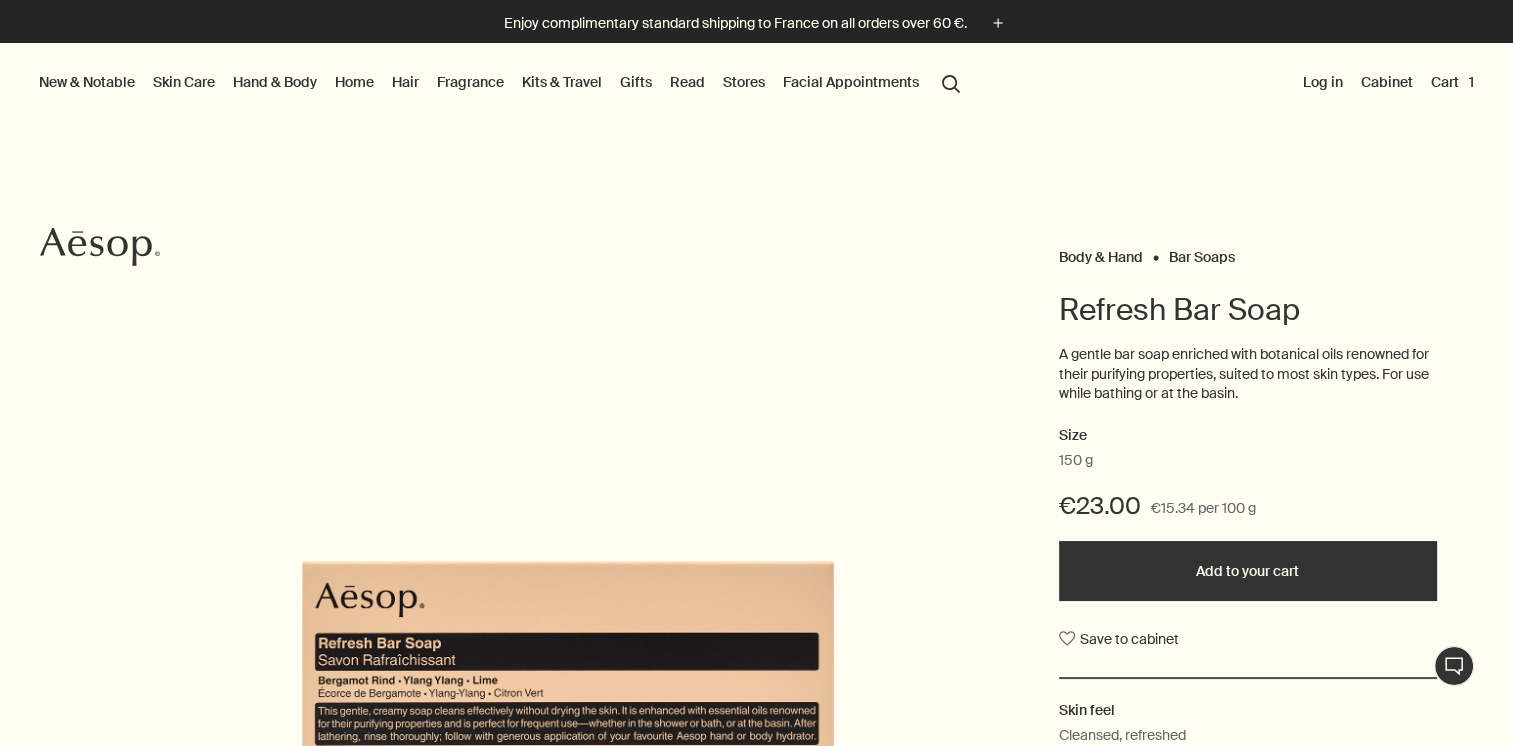 click on "search Search" at bounding box center [951, 82] 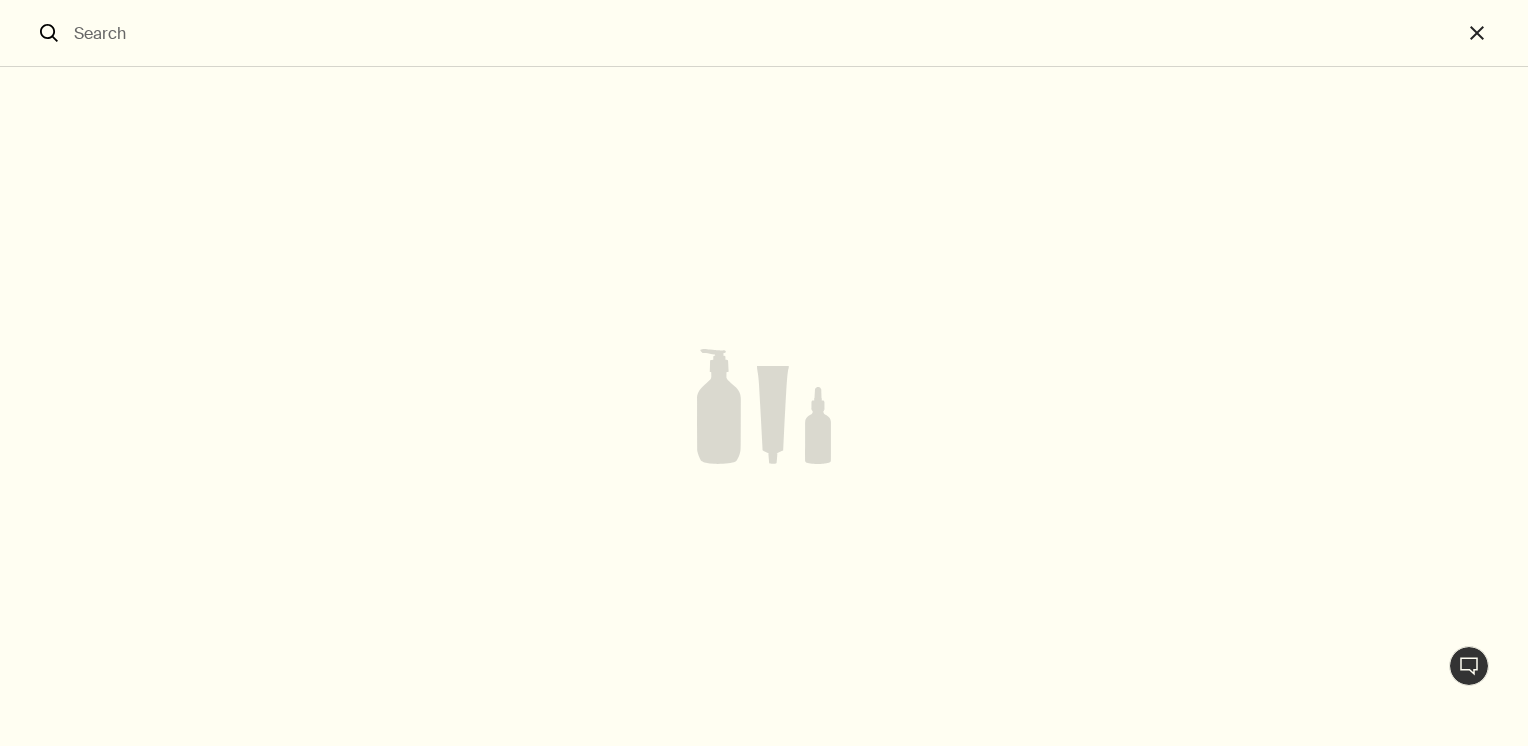click at bounding box center [764, 33] 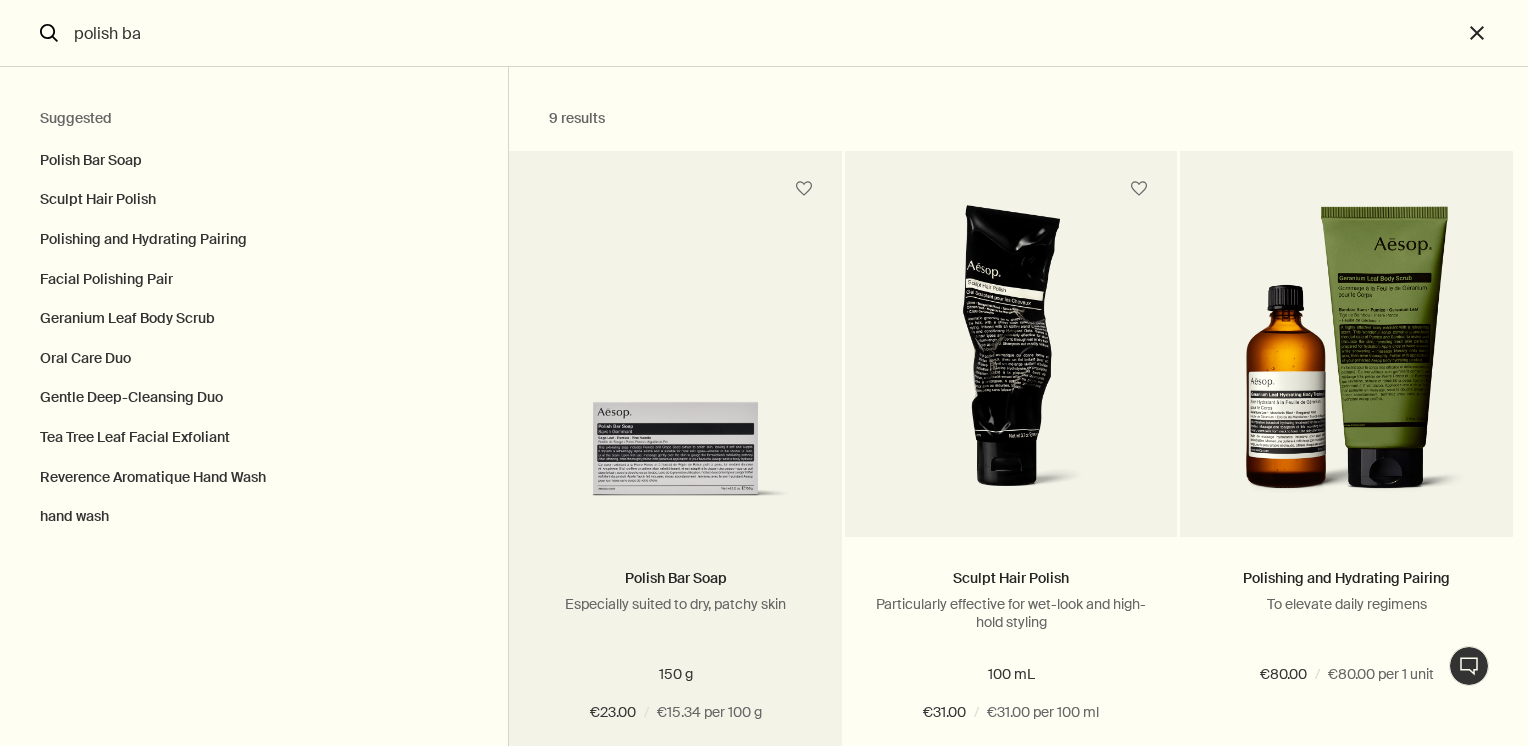 type on "polish ba" 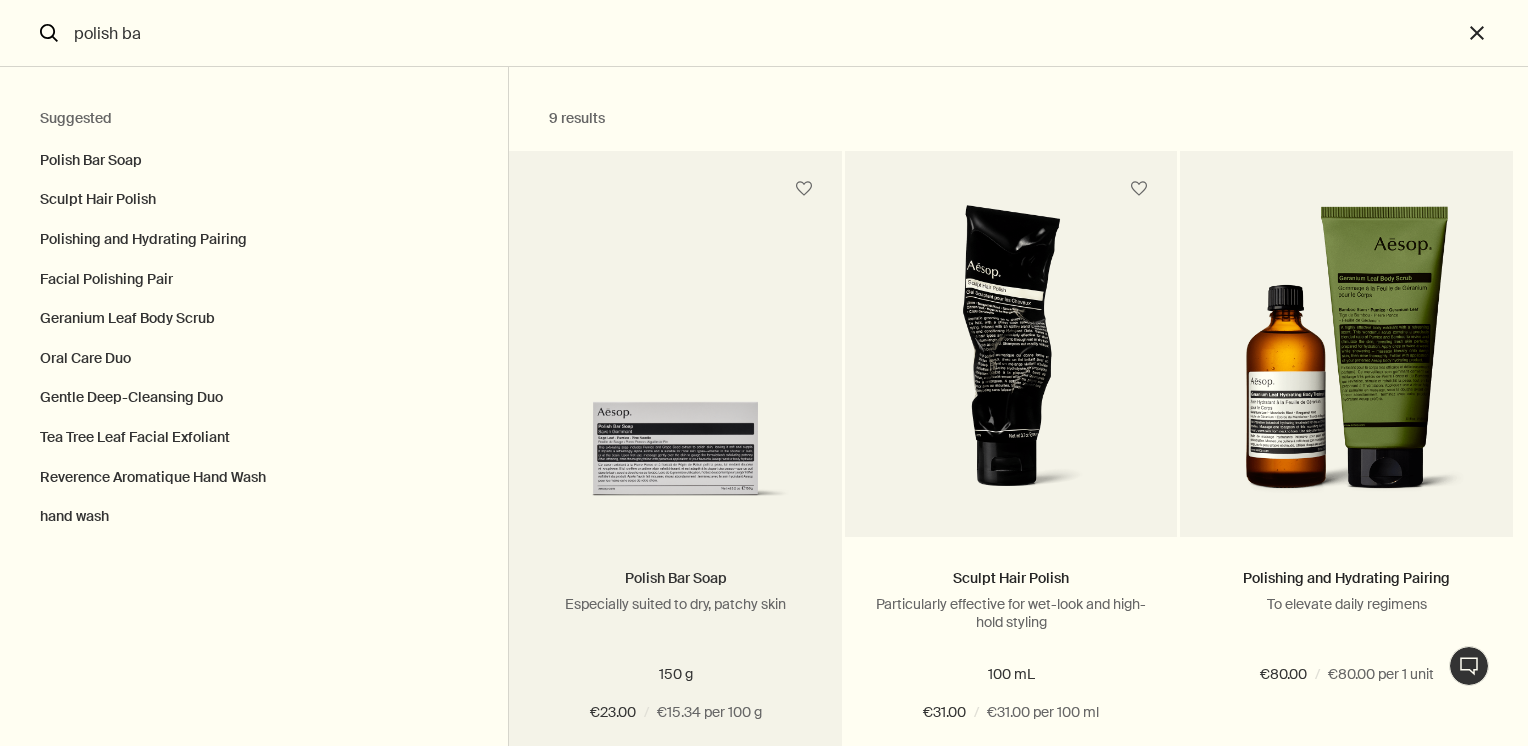click on "Polish Bar Soap" at bounding box center [676, 578] 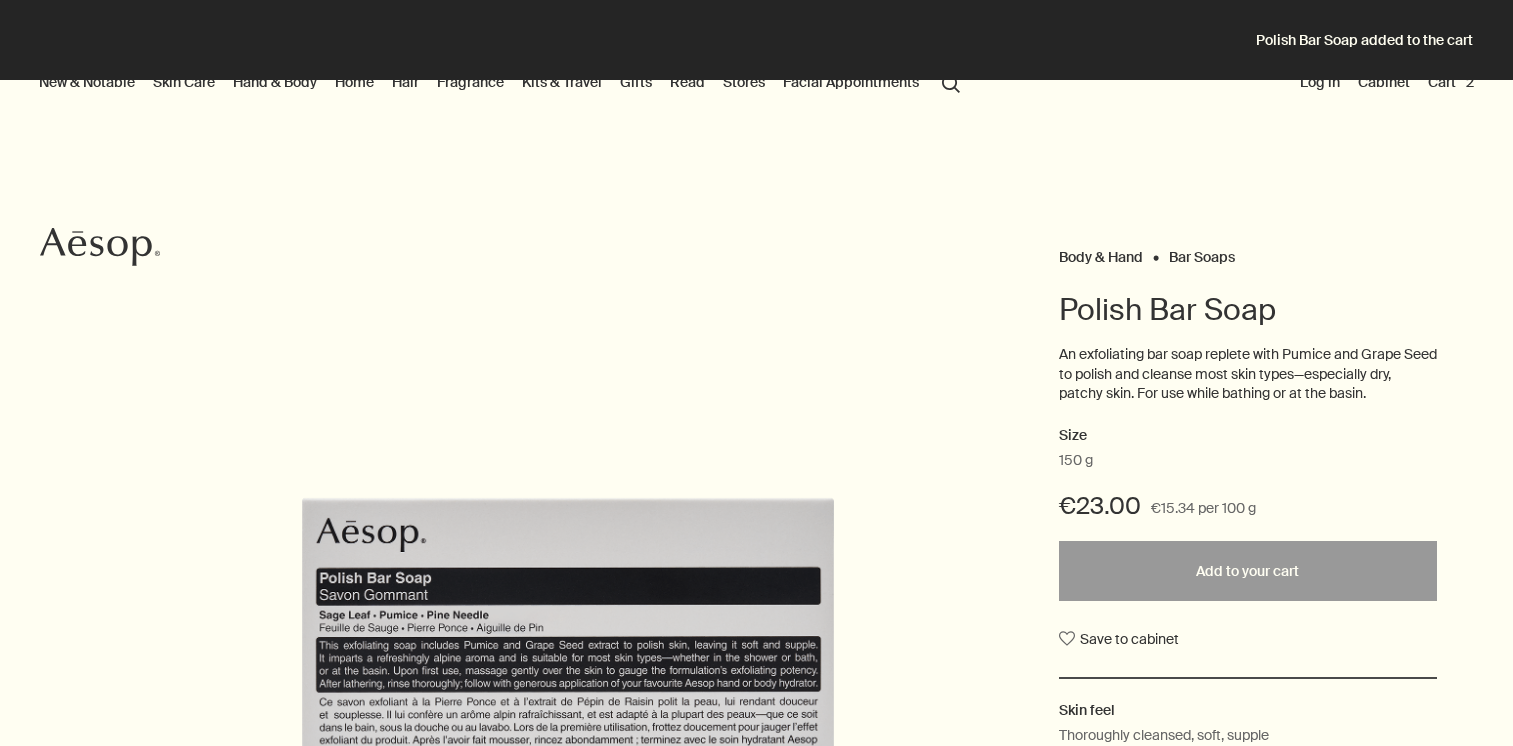 scroll, scrollTop: 0, scrollLeft: 0, axis: both 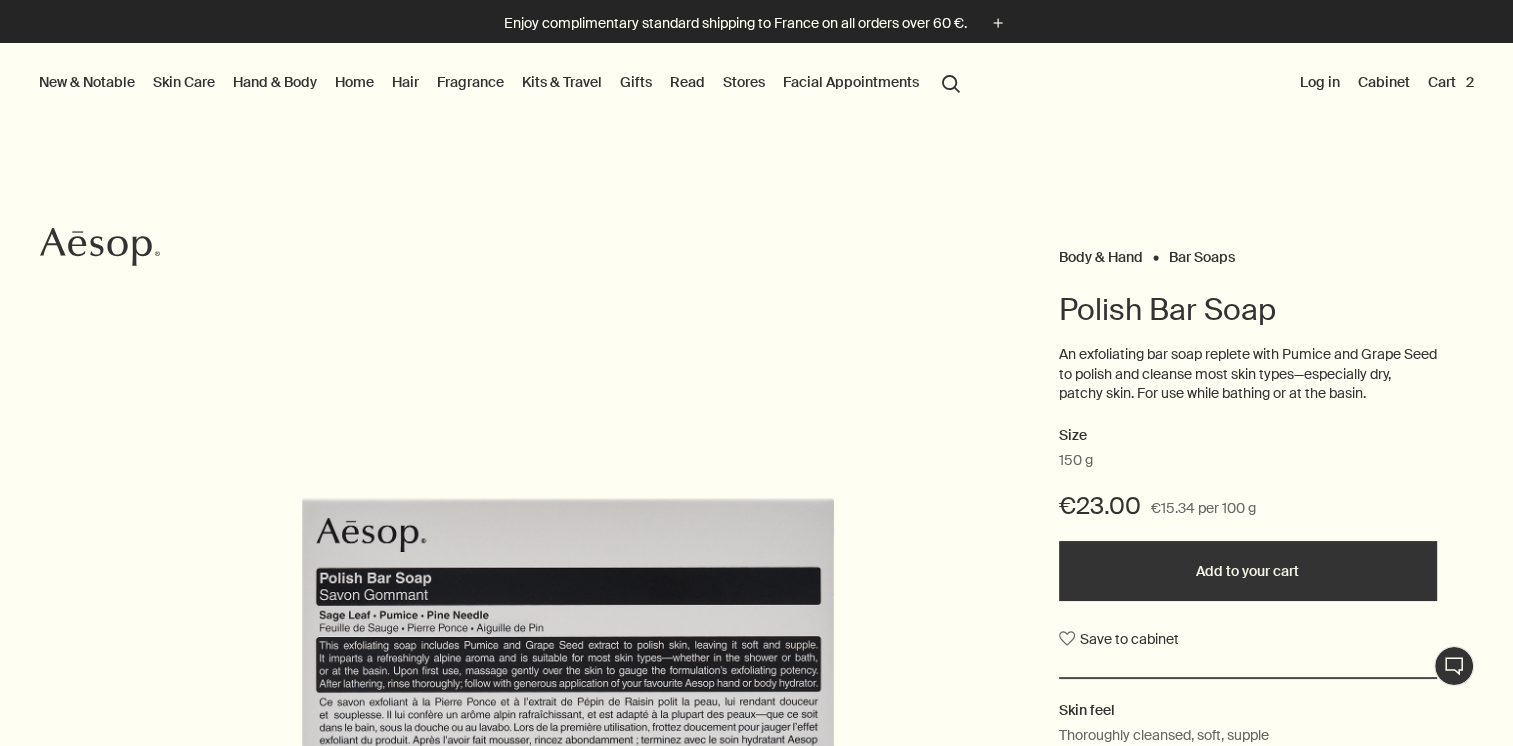 click on "search Search" at bounding box center (951, 82) 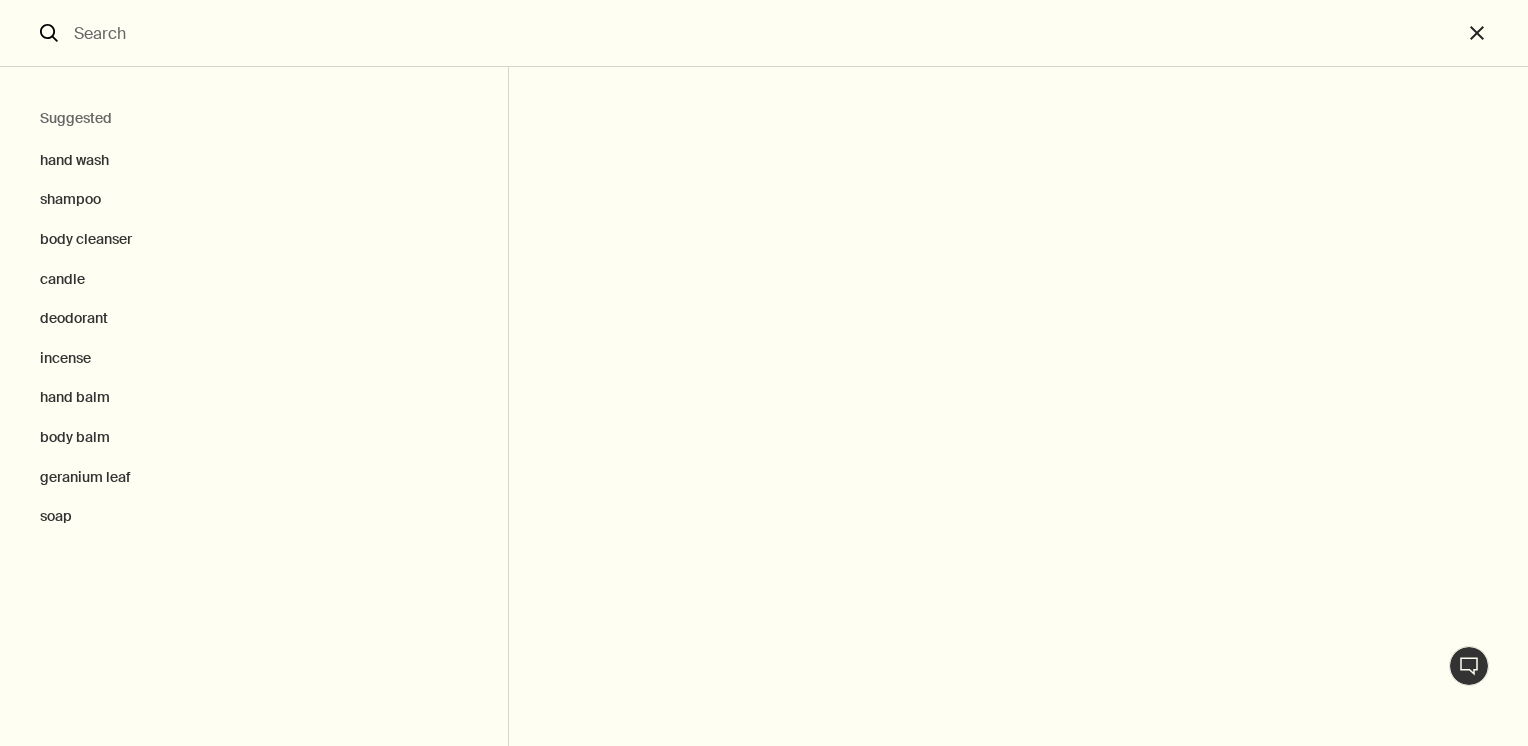 click at bounding box center [764, 33] 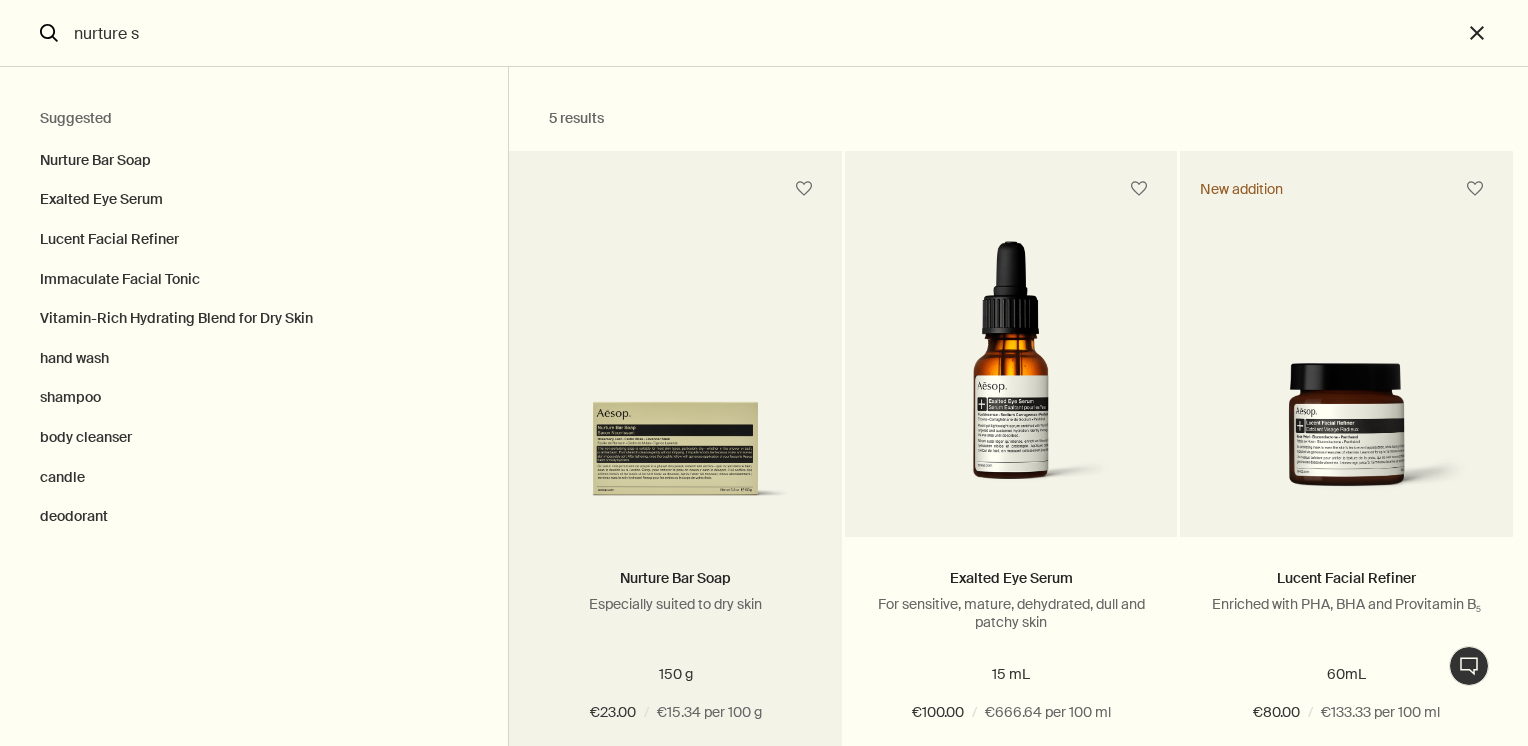 type on "nurture s" 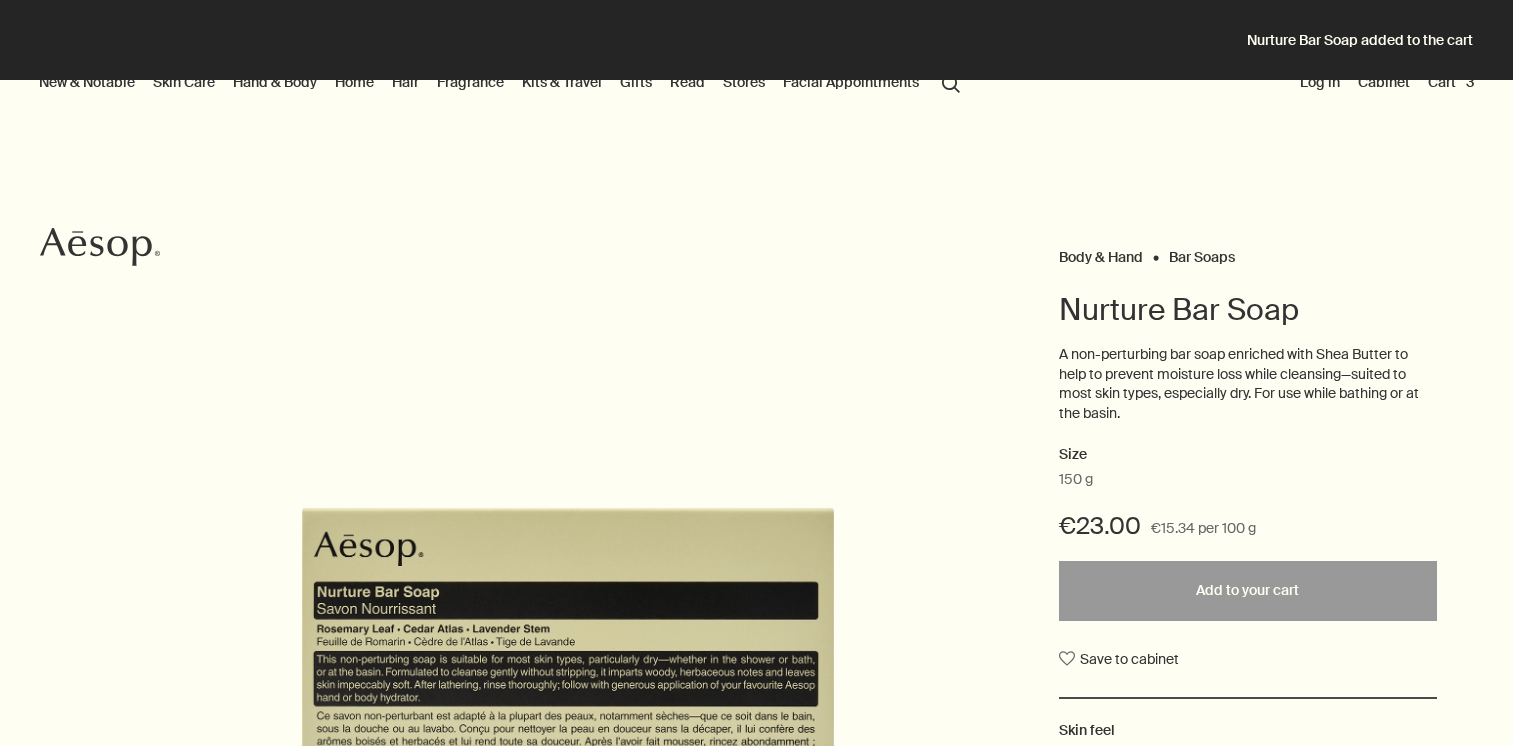 scroll, scrollTop: 0, scrollLeft: 0, axis: both 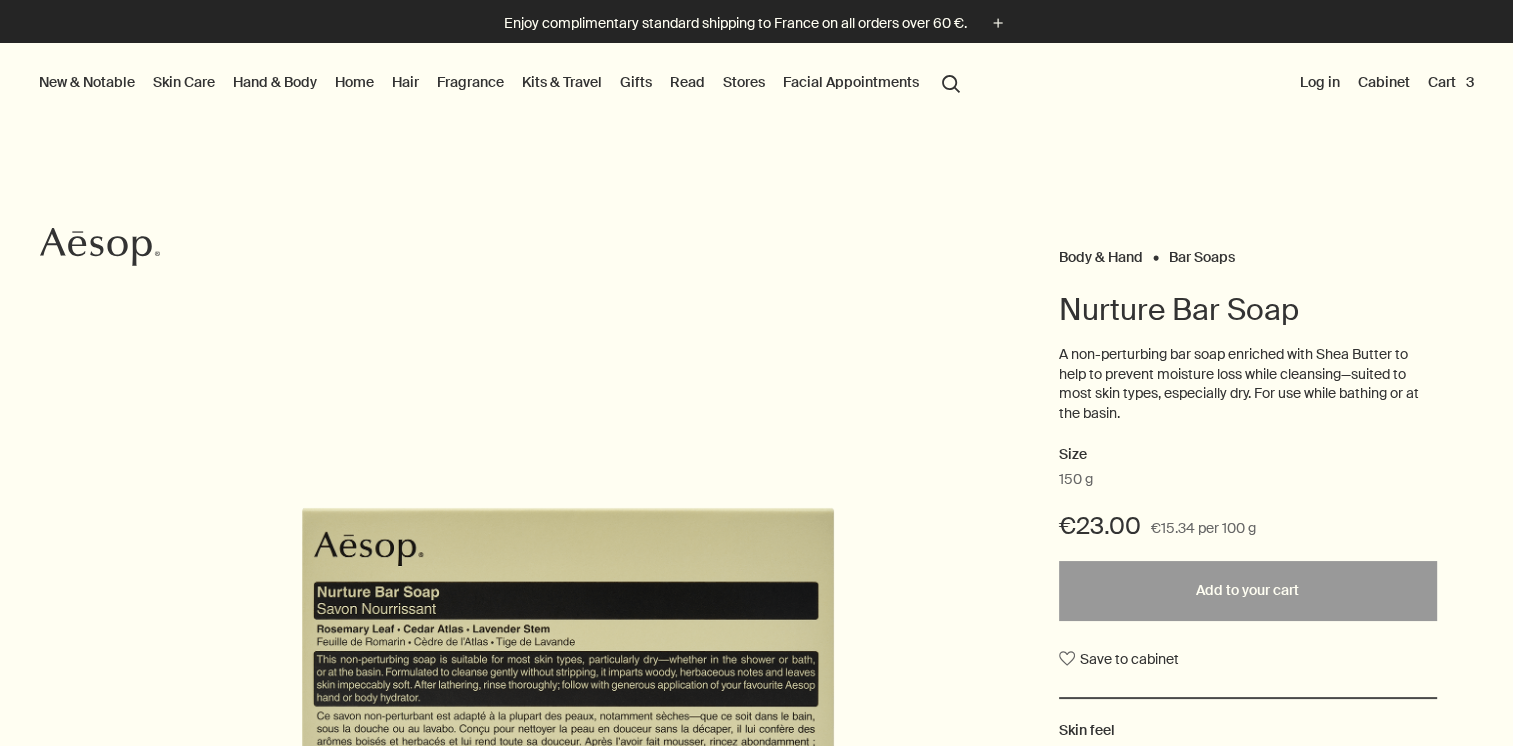 click on "Cart 3" at bounding box center (1451, 82) 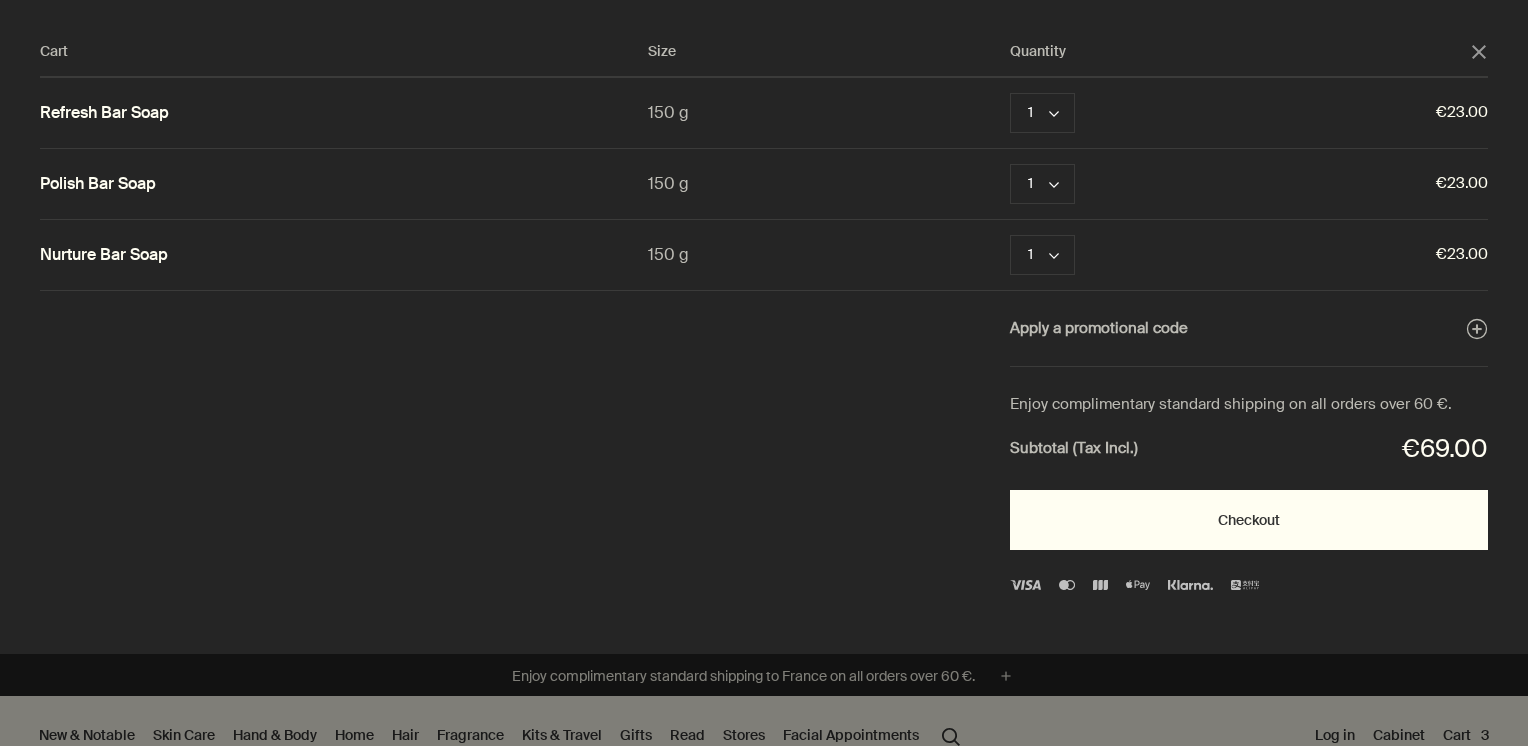 click on "Checkout" at bounding box center (1249, 520) 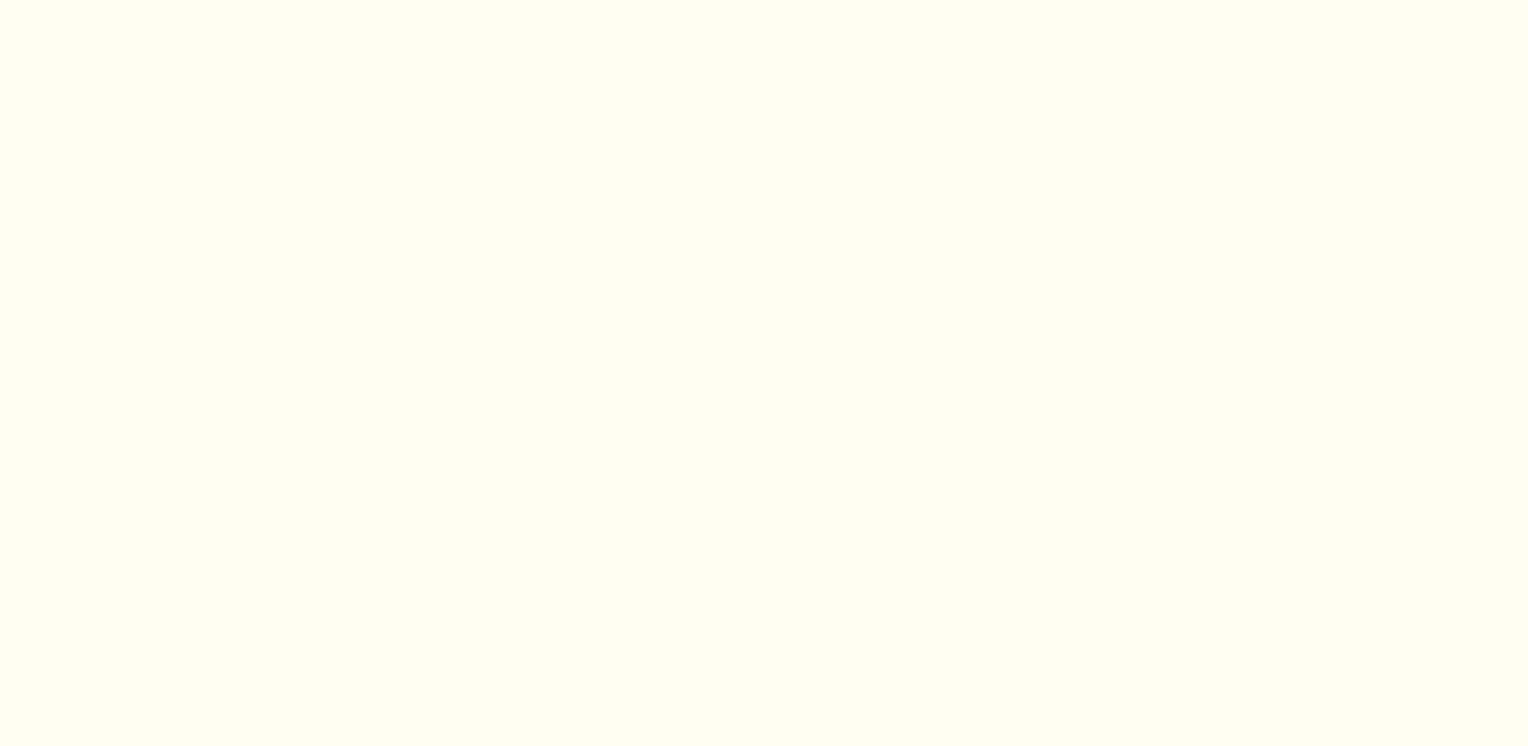 scroll, scrollTop: 0, scrollLeft: 0, axis: both 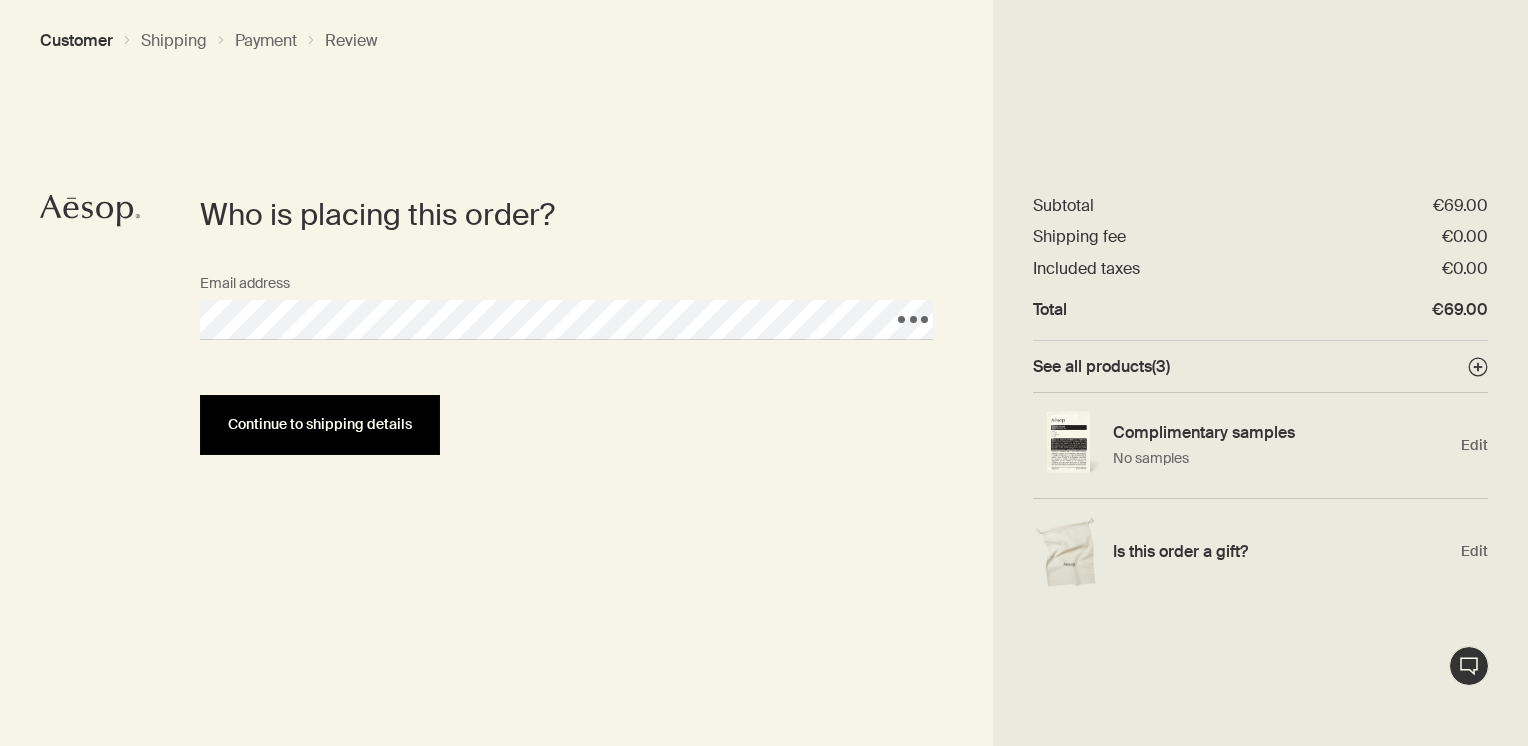 click on "Continue to shipping details" at bounding box center [320, 424] 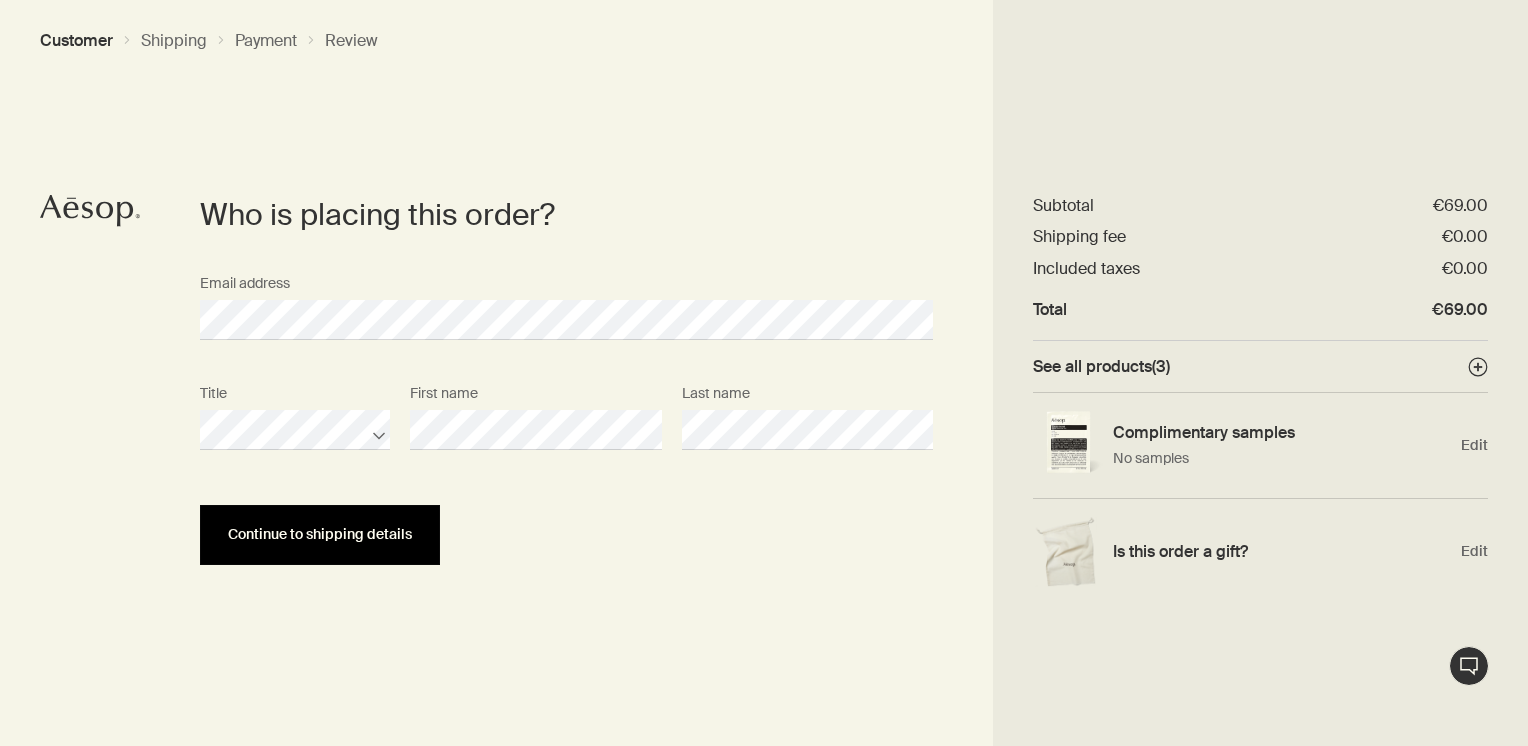 click on "Continue to shipping details" at bounding box center (320, 535) 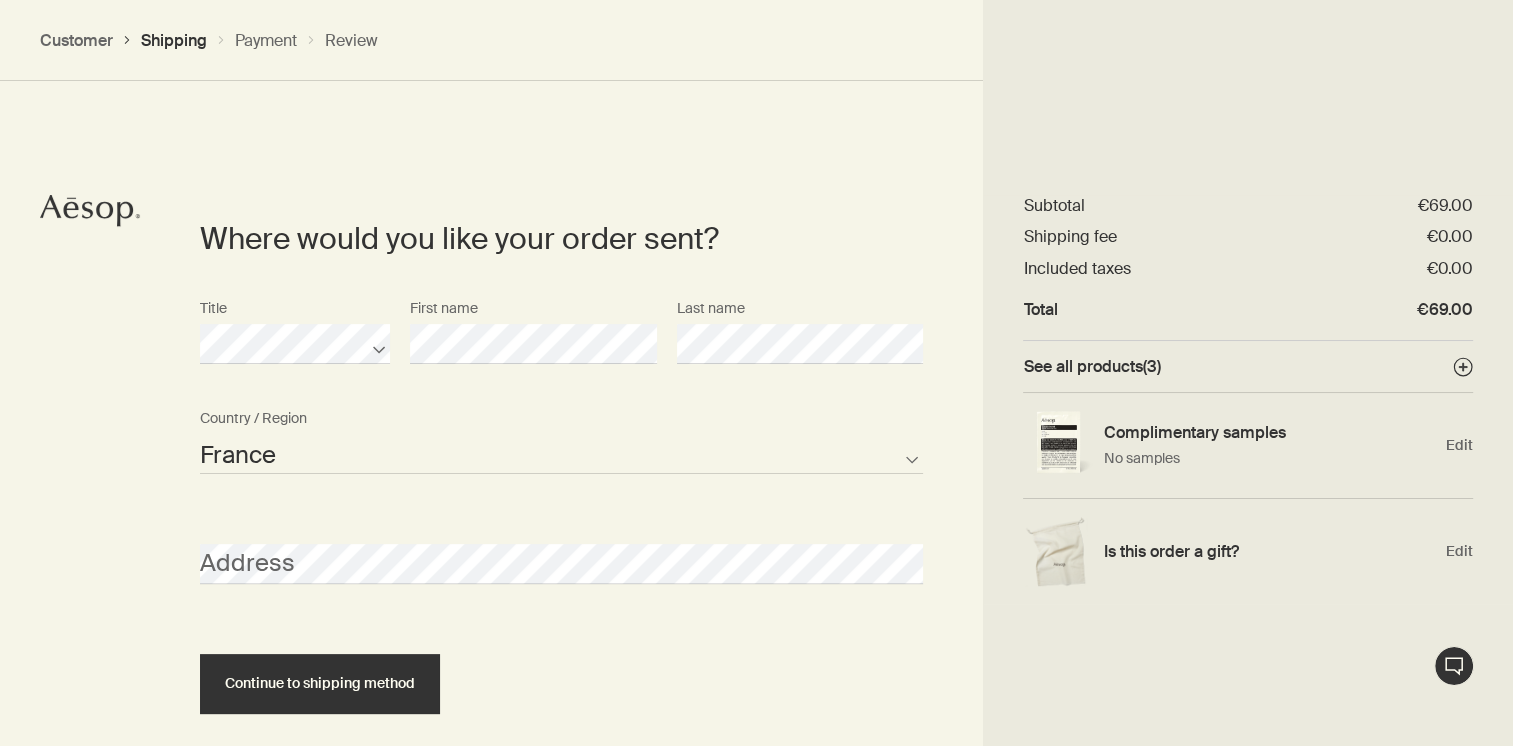 scroll, scrollTop: 448, scrollLeft: 0, axis: vertical 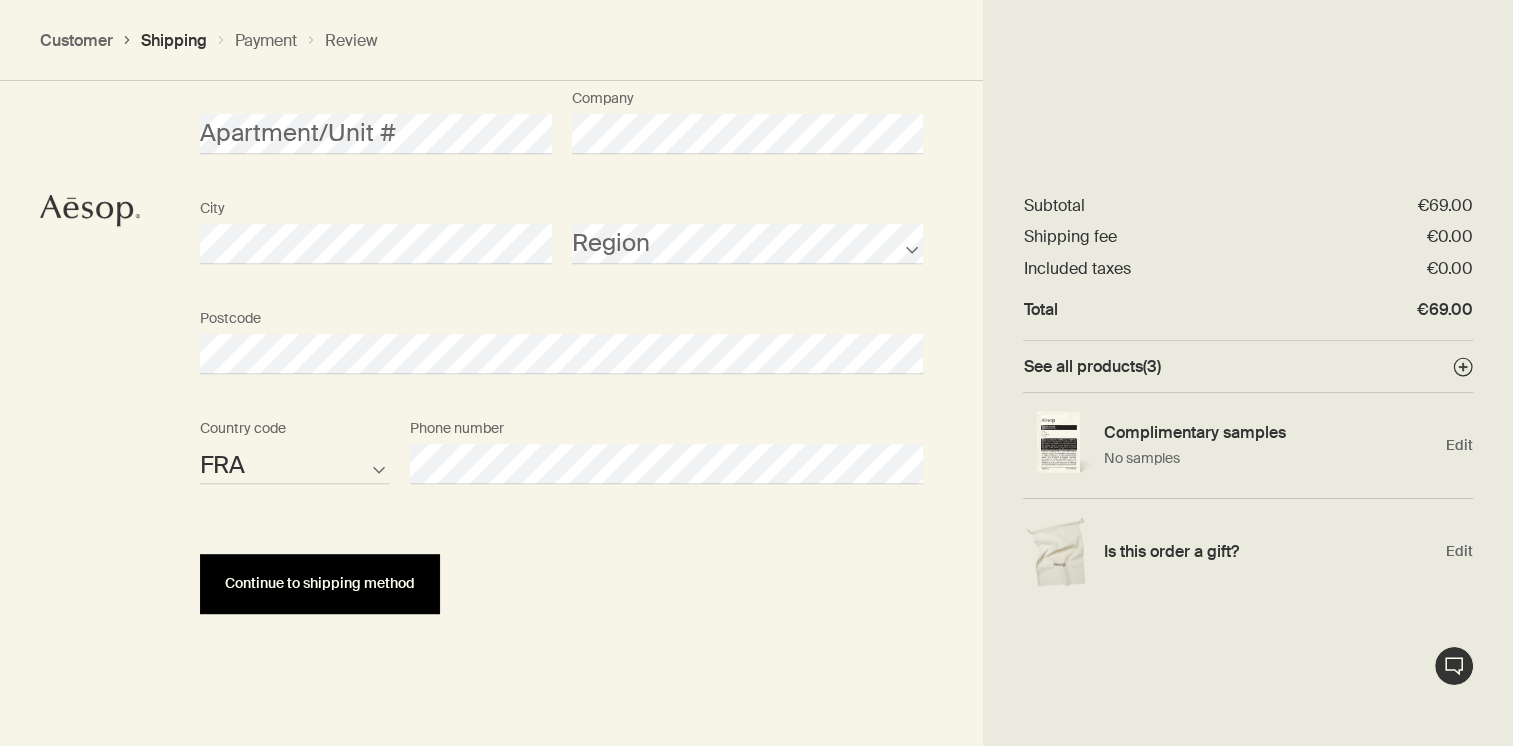 click on "Continue to shipping method" at bounding box center (320, 584) 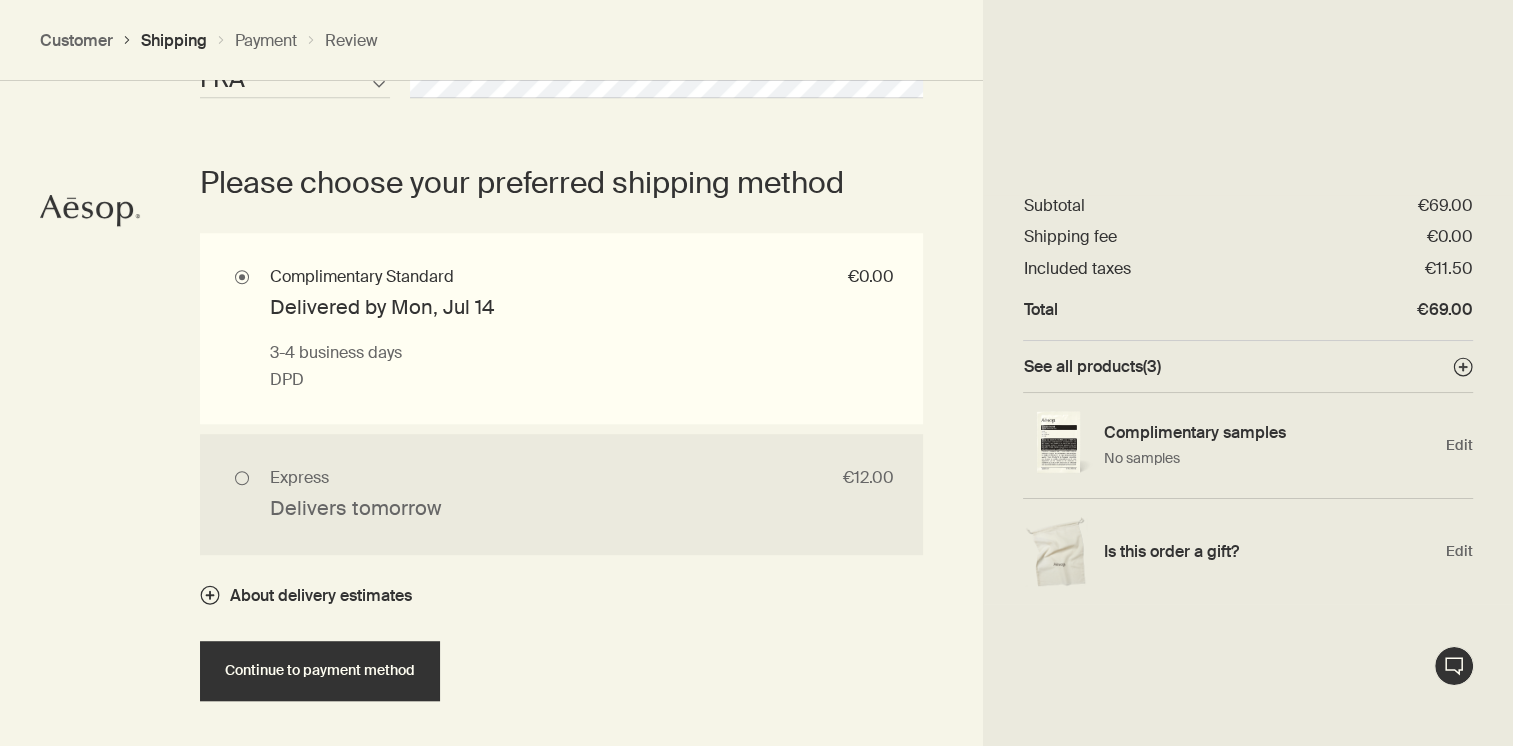 scroll, scrollTop: 1352, scrollLeft: 0, axis: vertical 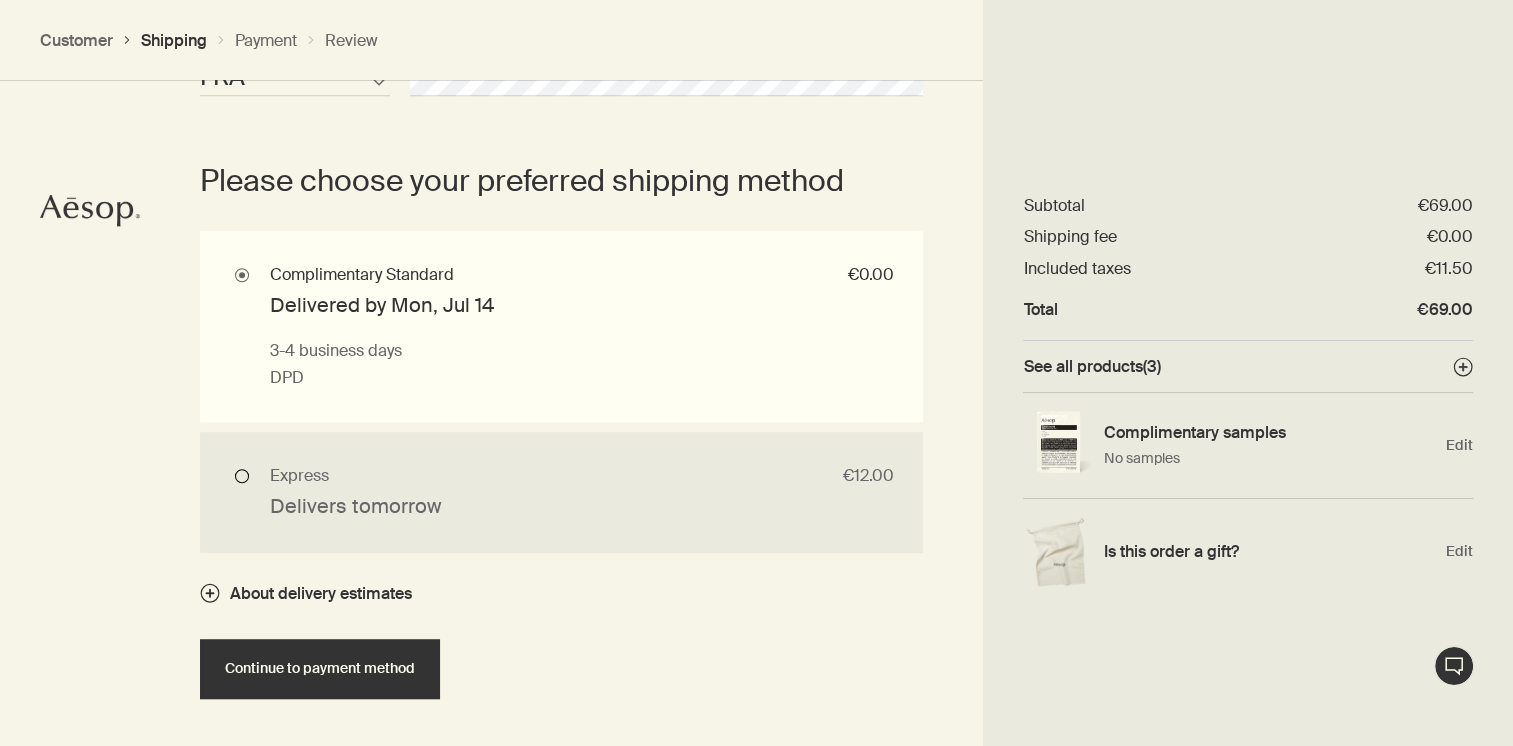 click on "Express €12.00 Delivers tomorrow 2 business days TNT" at bounding box center (561, 326) 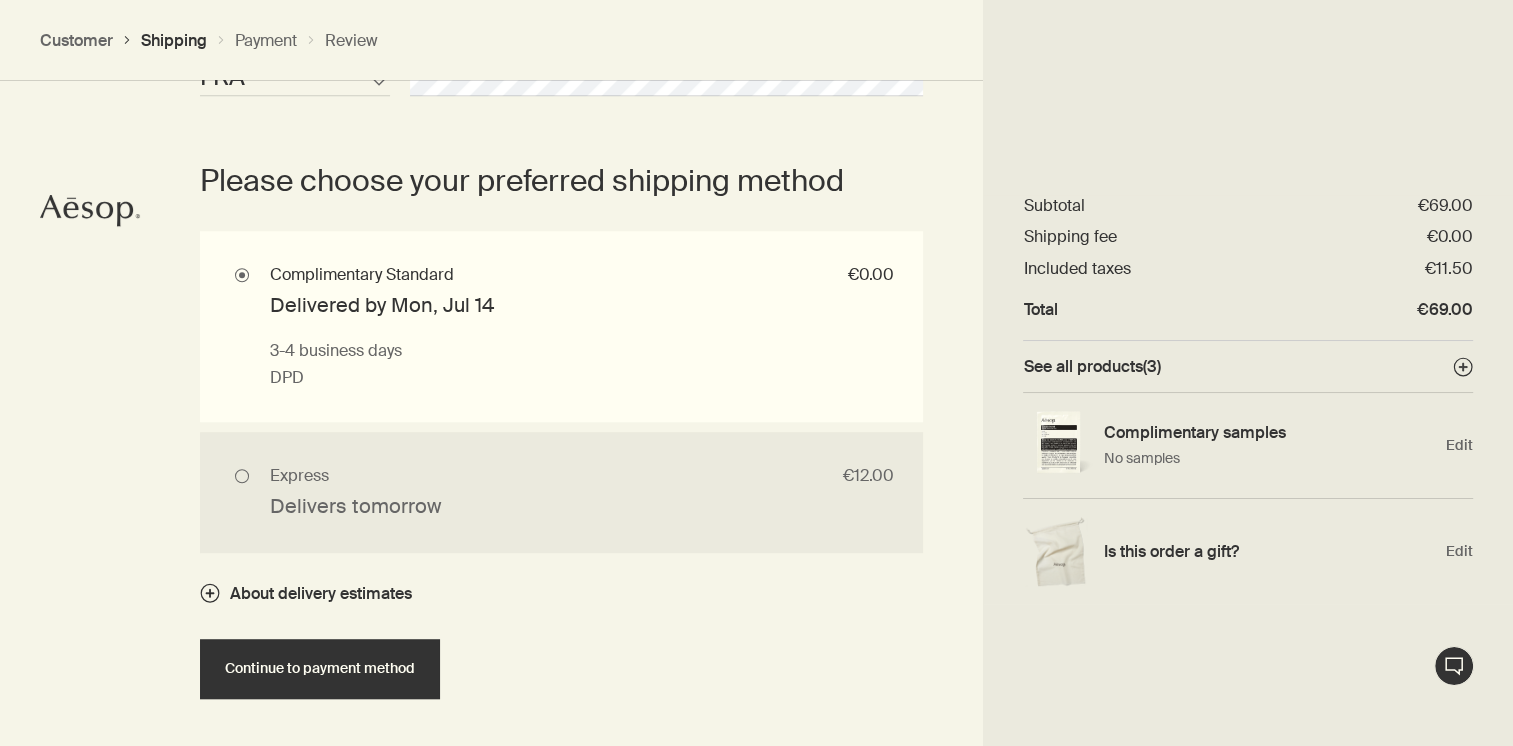 radio on "true" 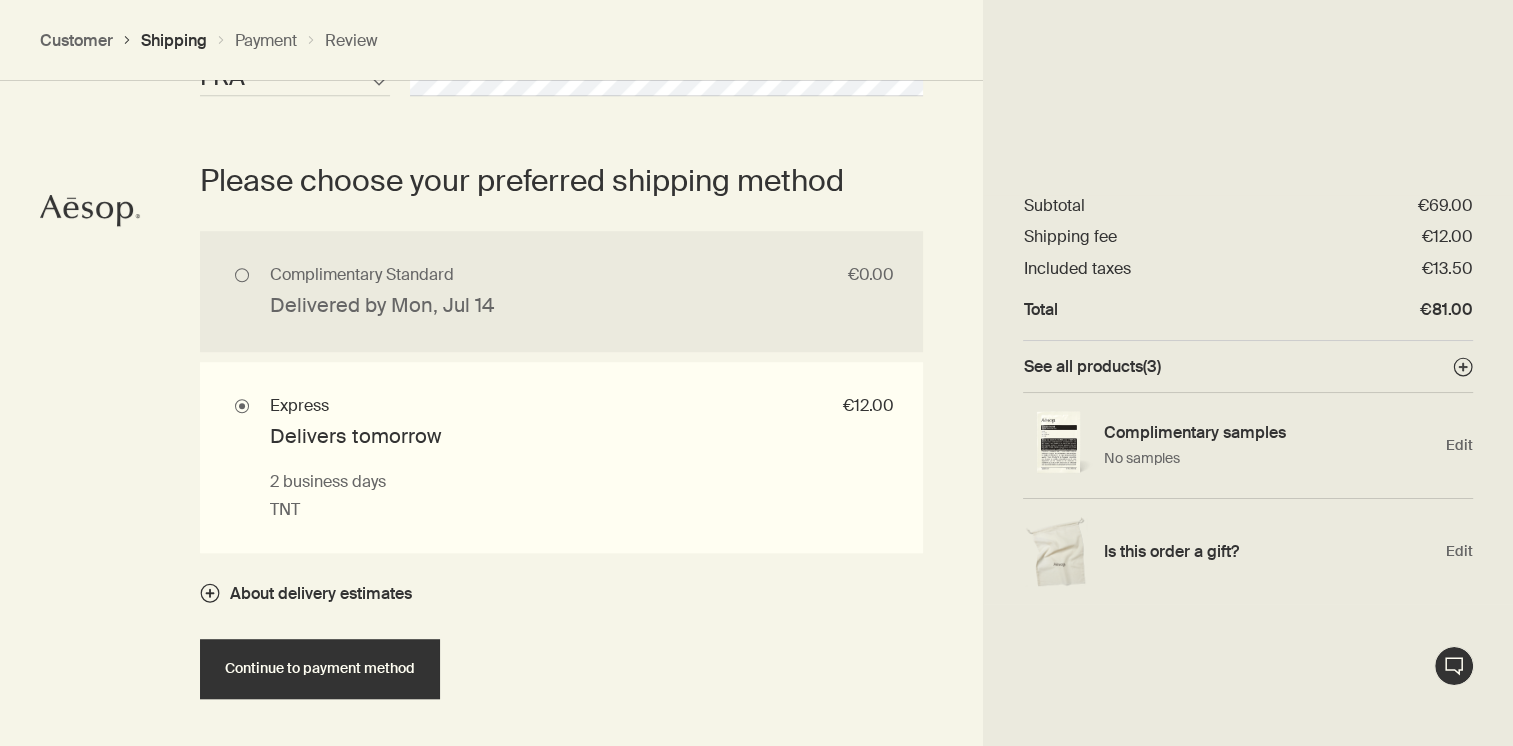 scroll, scrollTop: 1416, scrollLeft: 0, axis: vertical 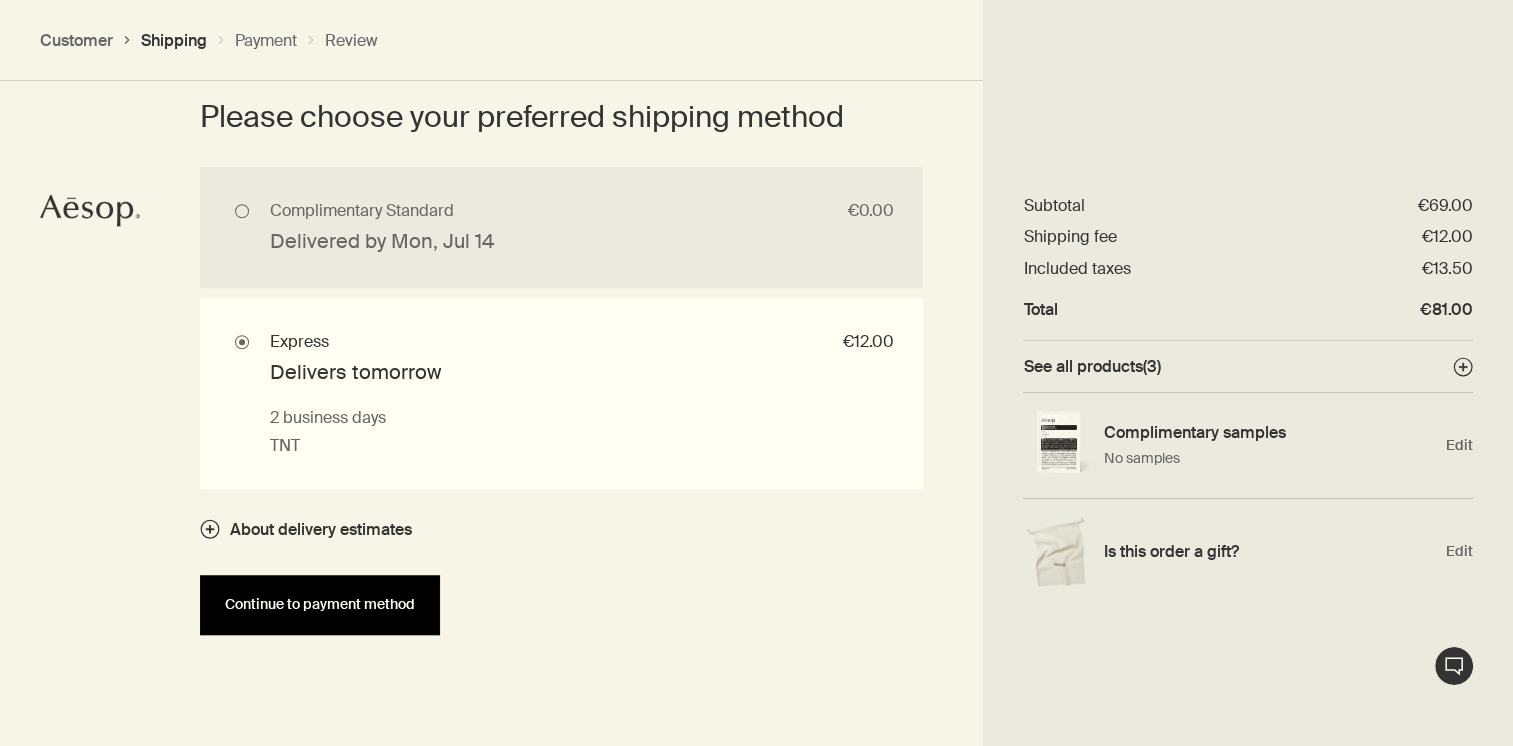 click on "Continue to payment method" at bounding box center [320, 604] 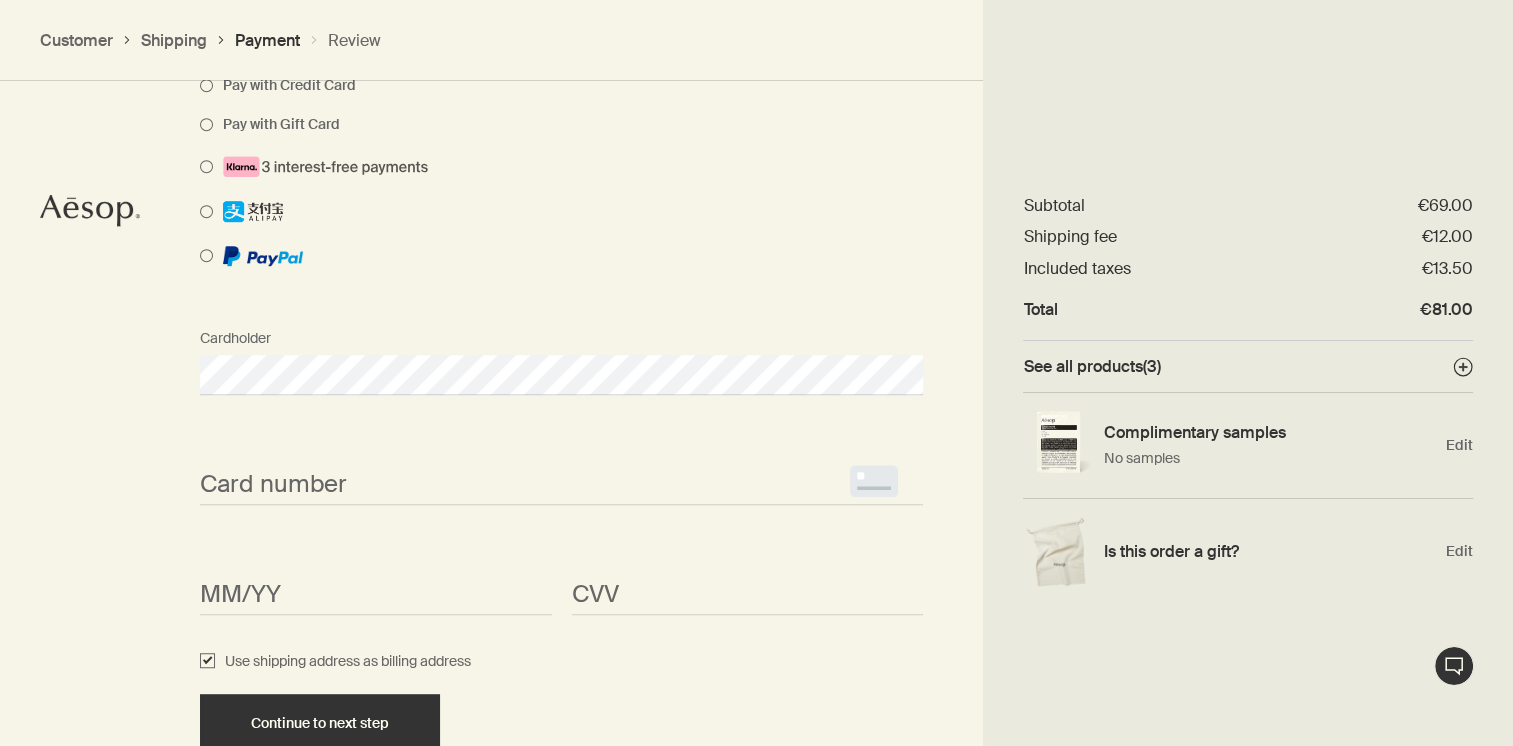 scroll, scrollTop: 1211, scrollLeft: 0, axis: vertical 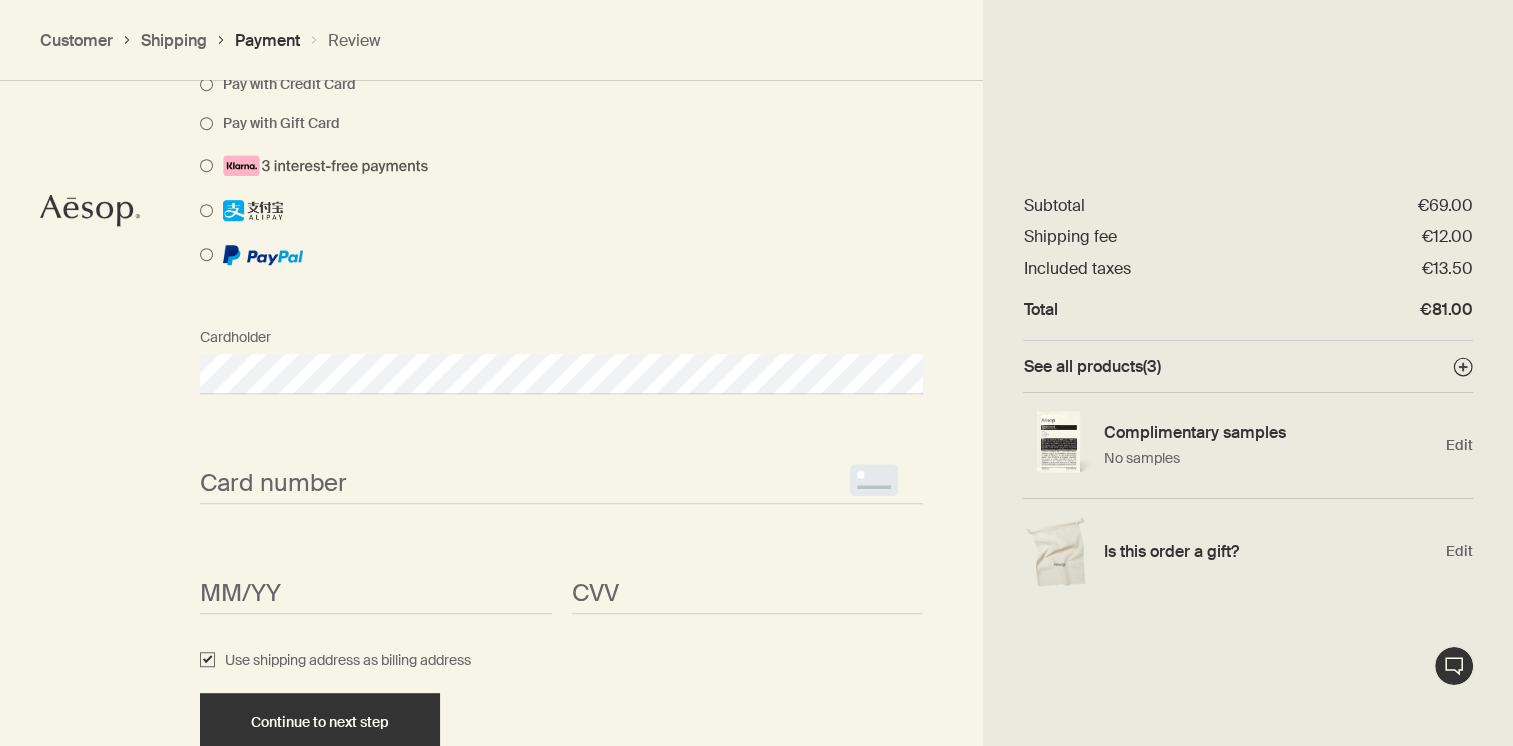 click on "<p>Your browser does not support iframes.</p>" at bounding box center [561, 484] 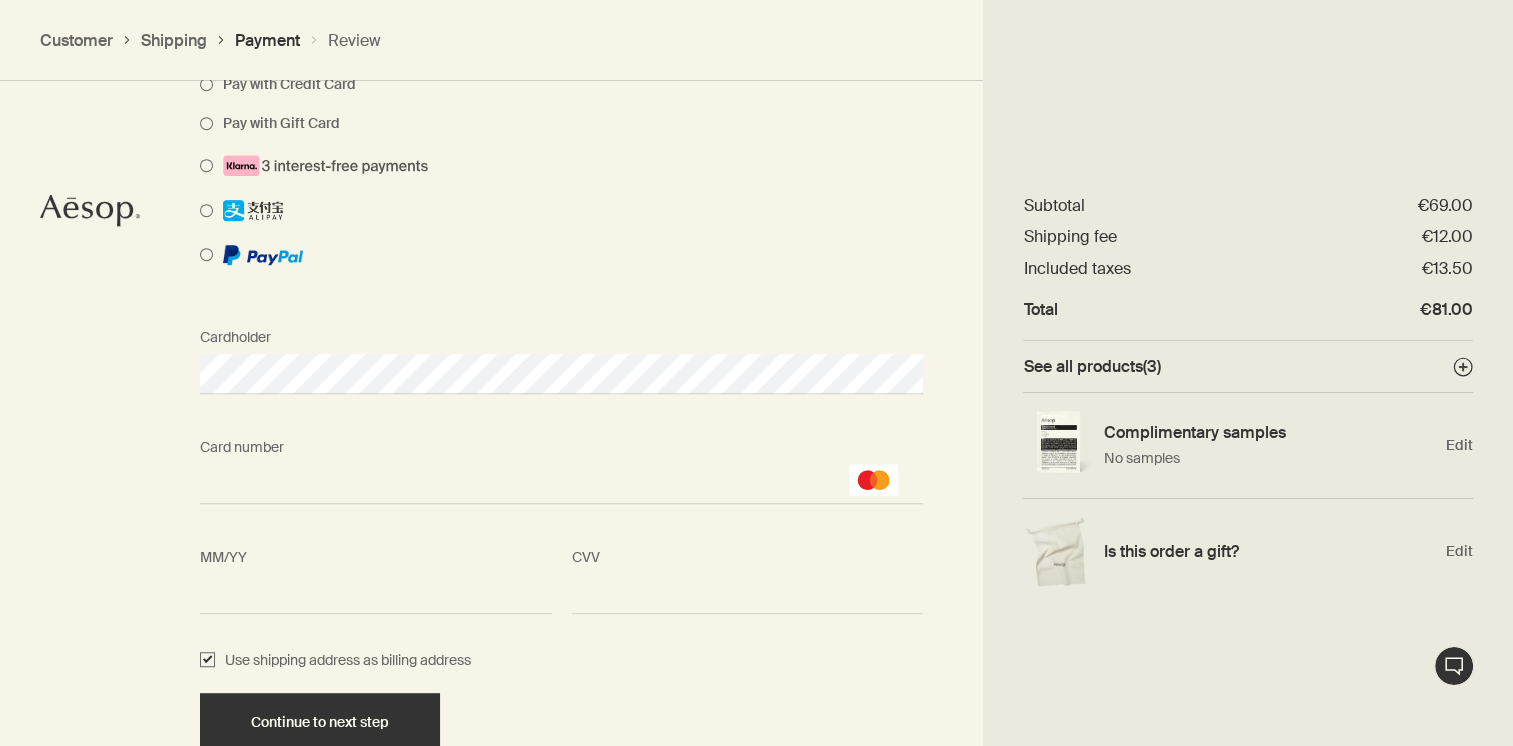scroll, scrollTop: 1350, scrollLeft: 0, axis: vertical 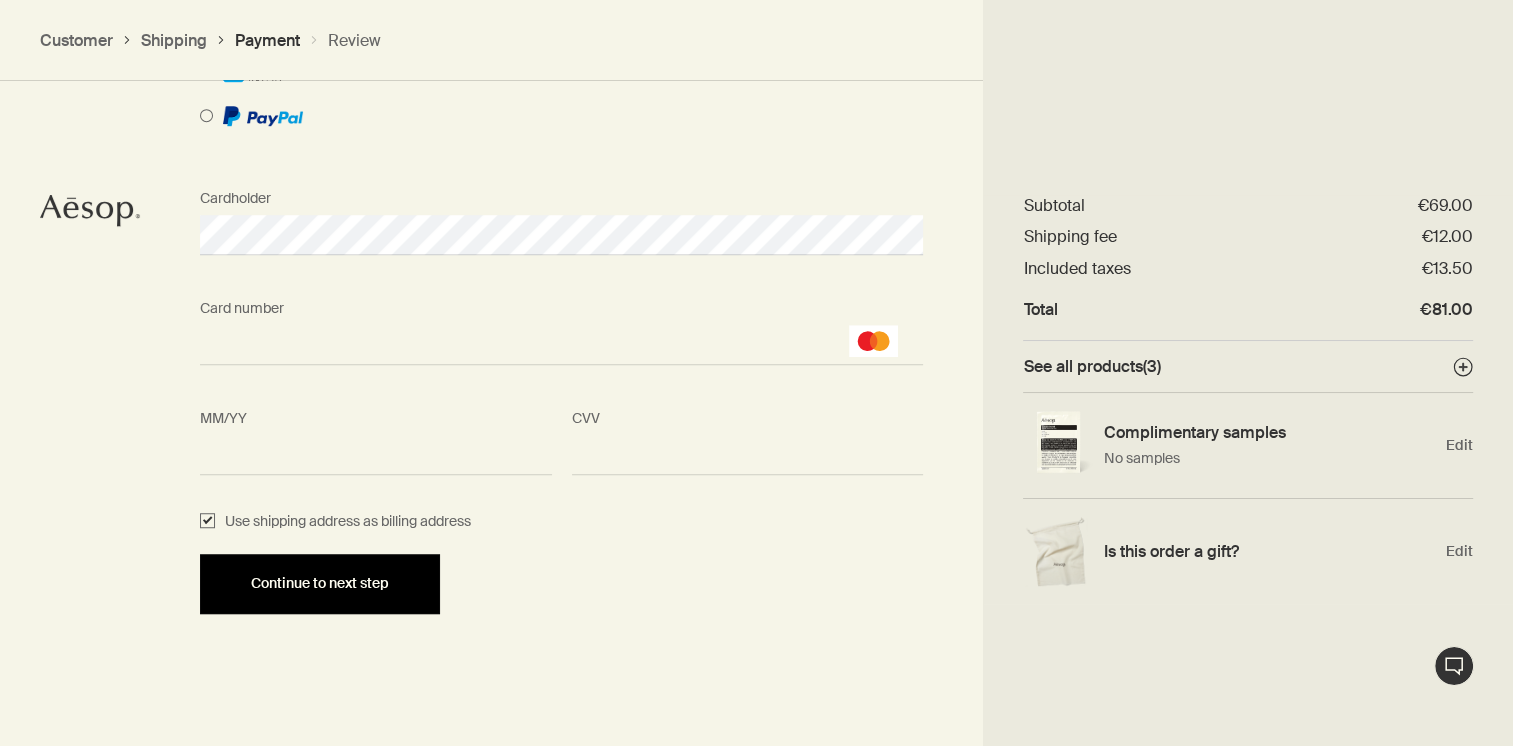 click on "Continue to next step" at bounding box center (320, 583) 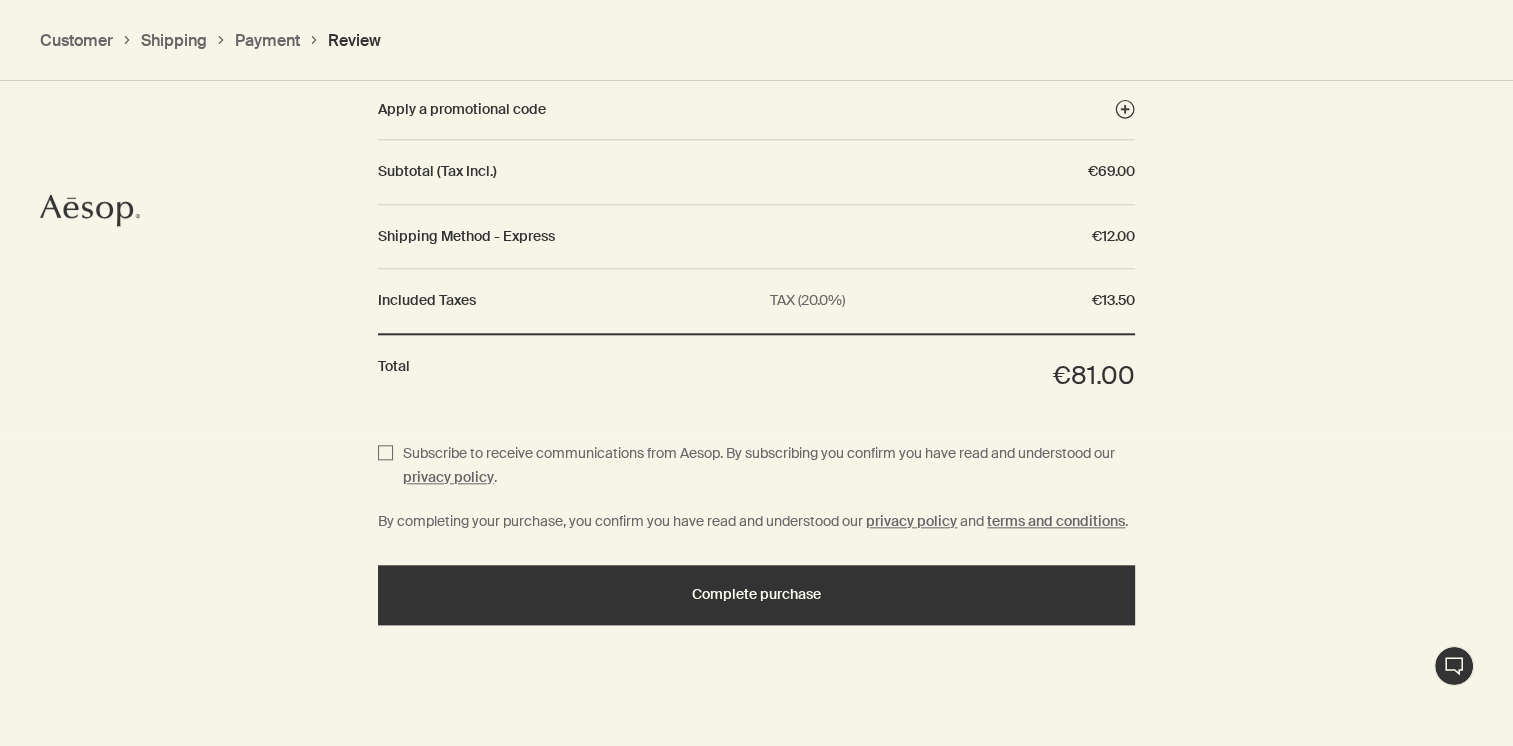 scroll, scrollTop: 1989, scrollLeft: 0, axis: vertical 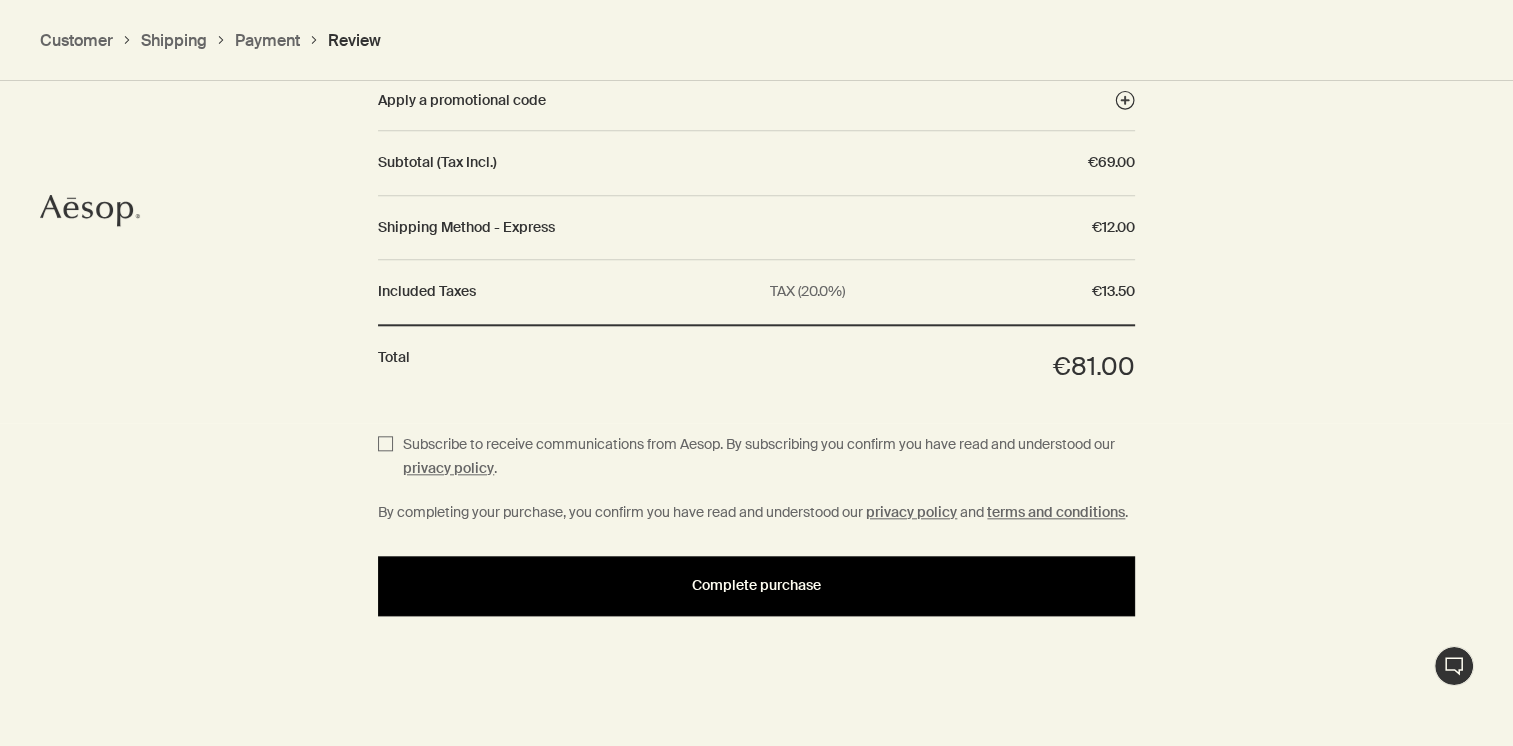 click on "Complete purchase" at bounding box center [756, 586] 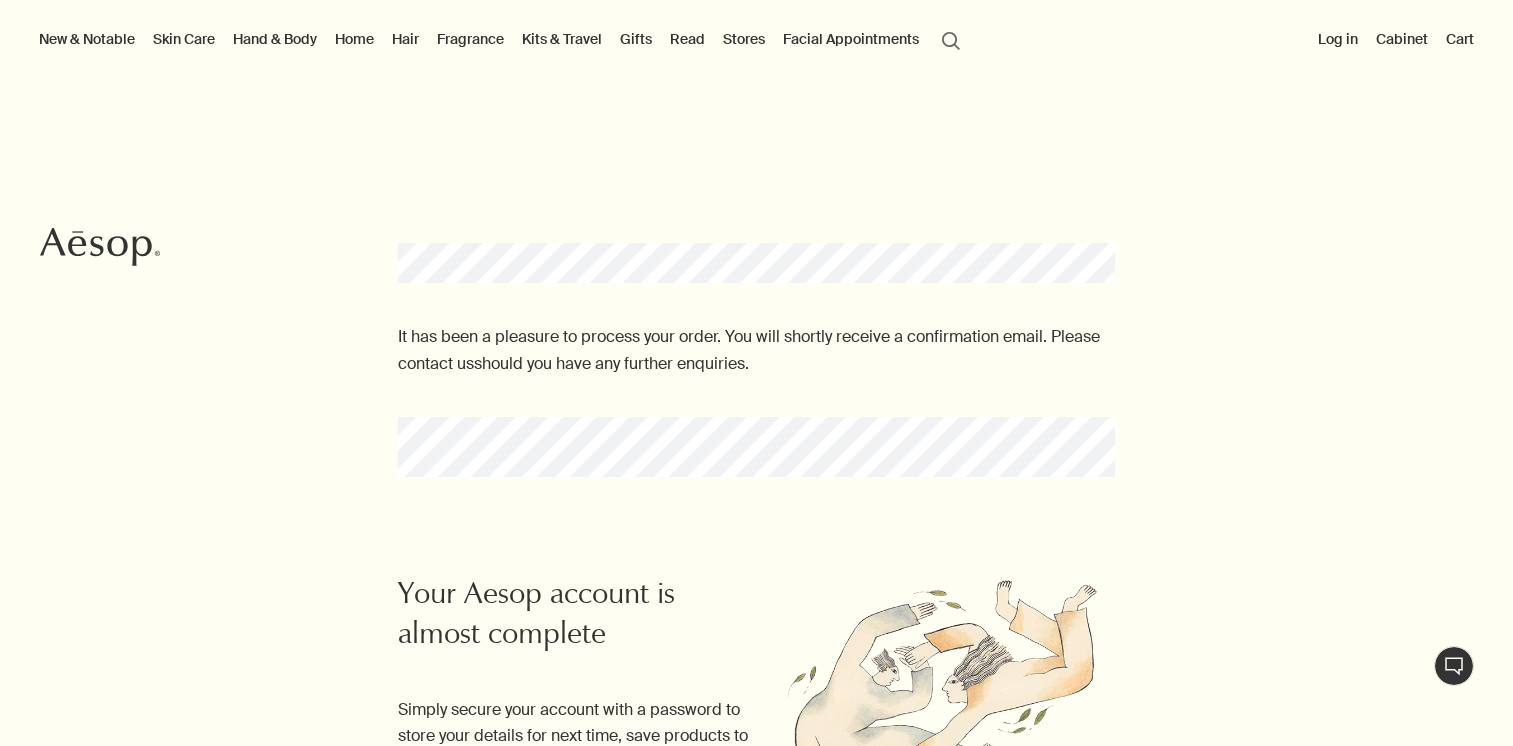 scroll, scrollTop: 110, scrollLeft: 0, axis: vertical 